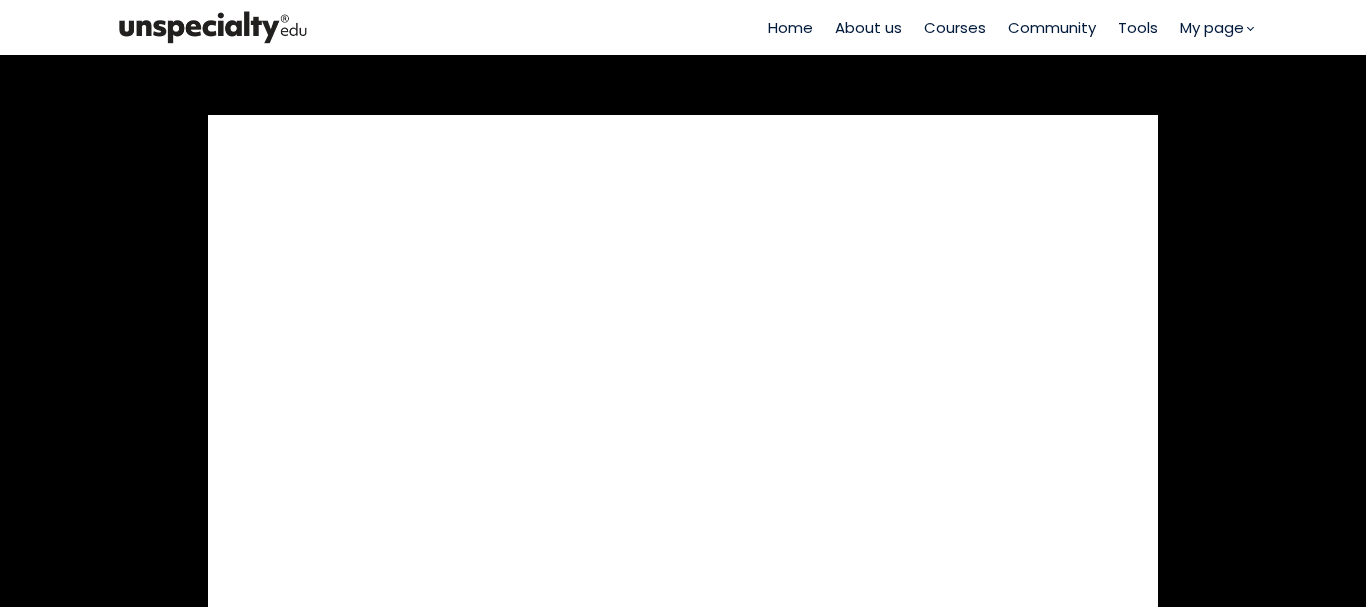 scroll, scrollTop: 0, scrollLeft: 0, axis: both 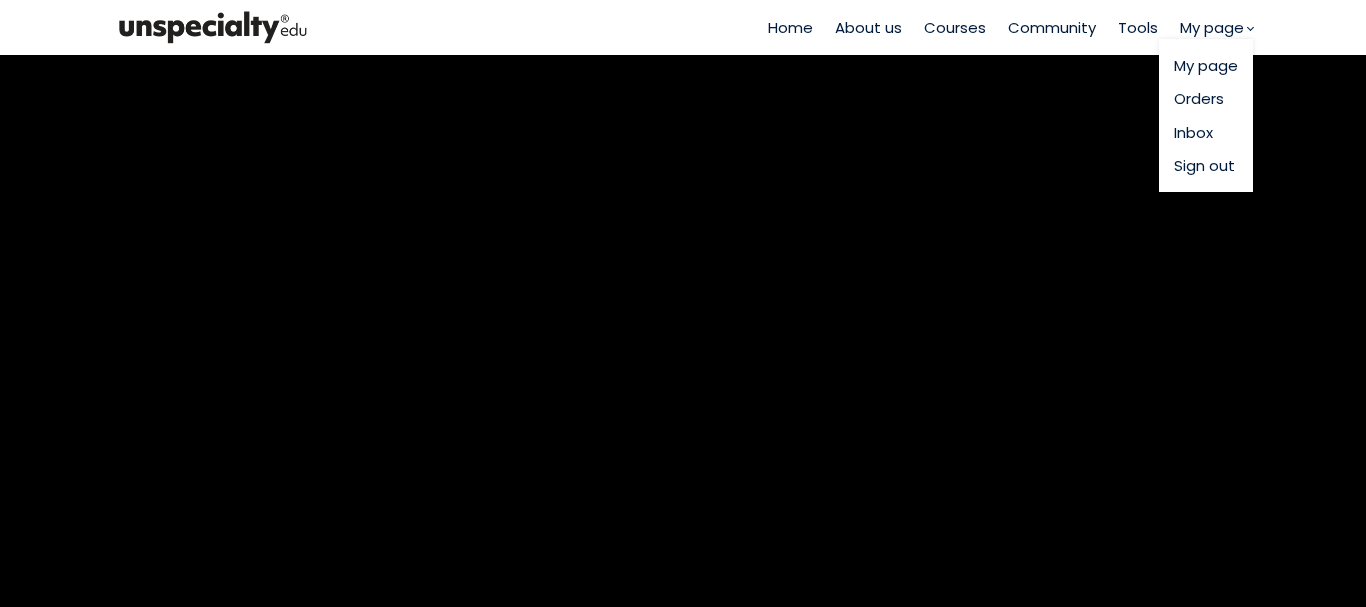 click on "Orders" at bounding box center (1206, 98) 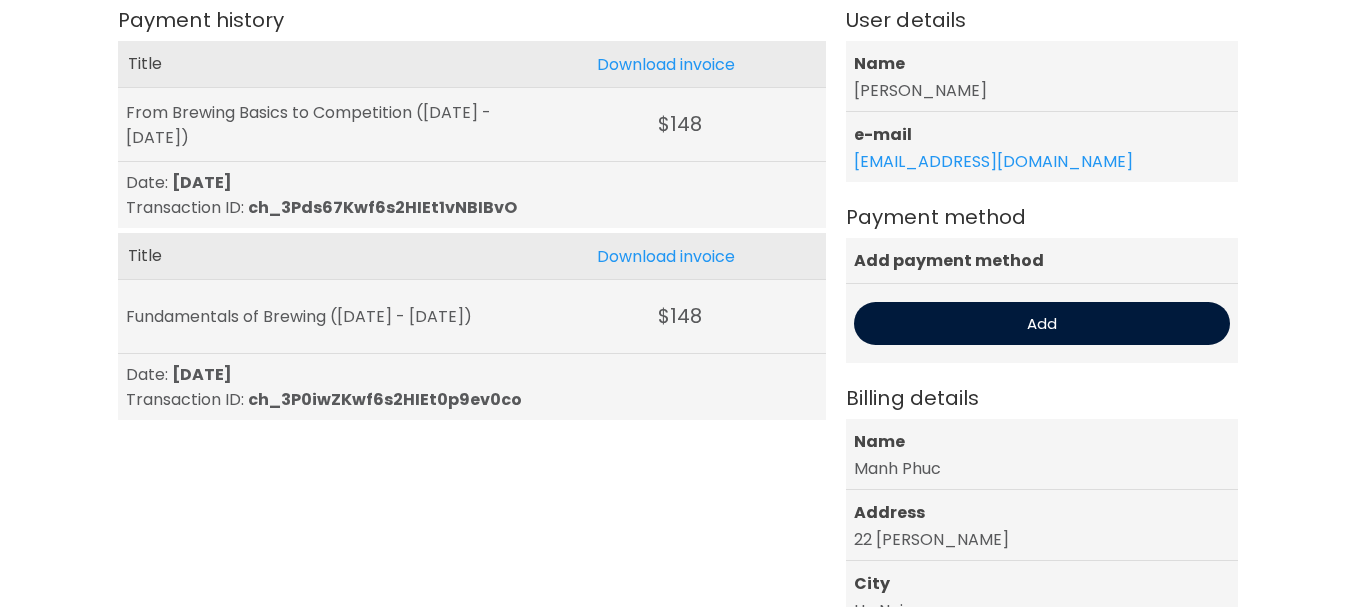 scroll, scrollTop: 0, scrollLeft: 0, axis: both 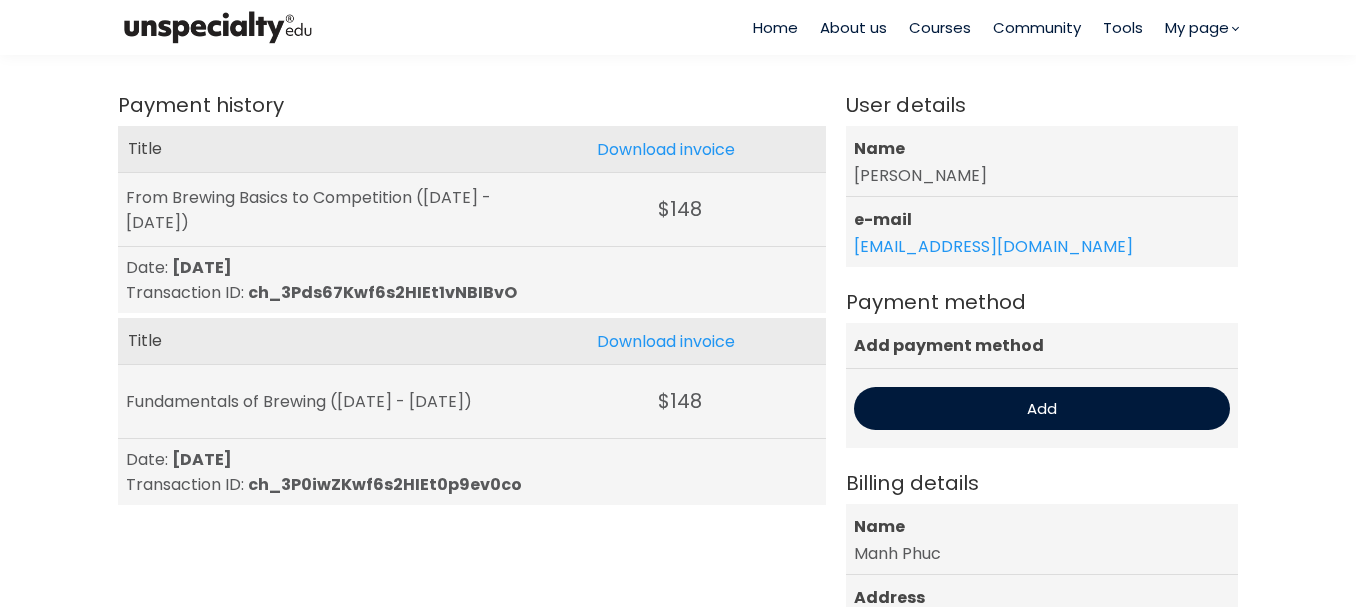 click on "Courses" at bounding box center [940, 27] 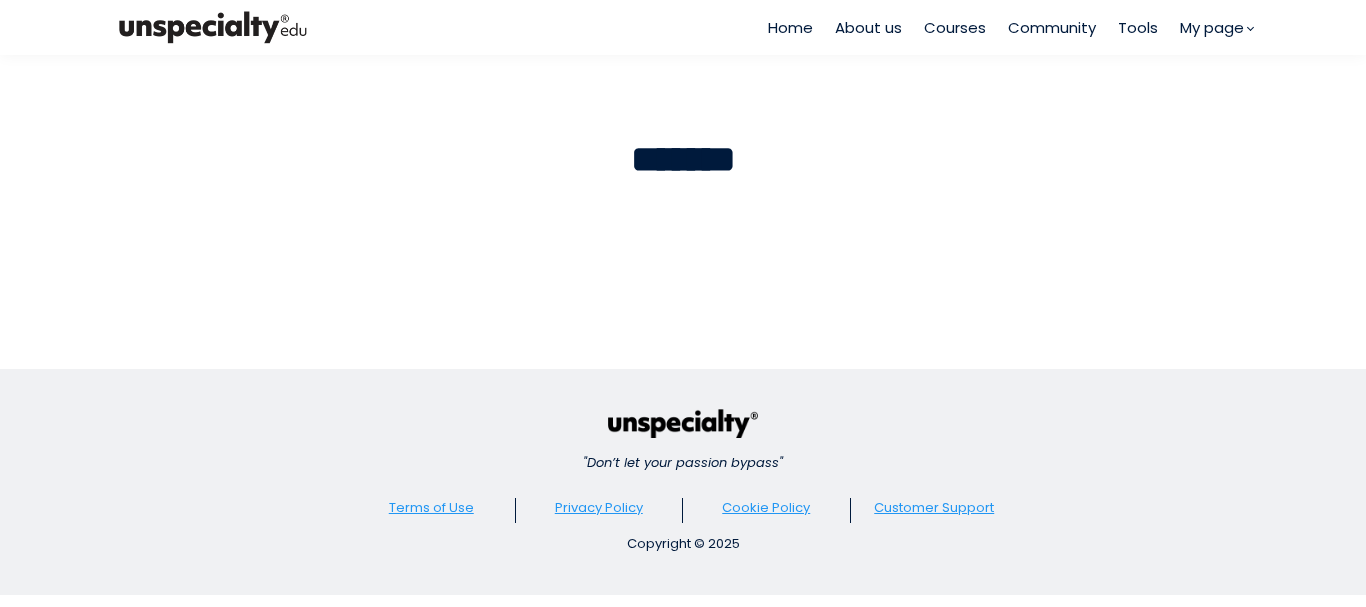 scroll, scrollTop: 0, scrollLeft: 0, axis: both 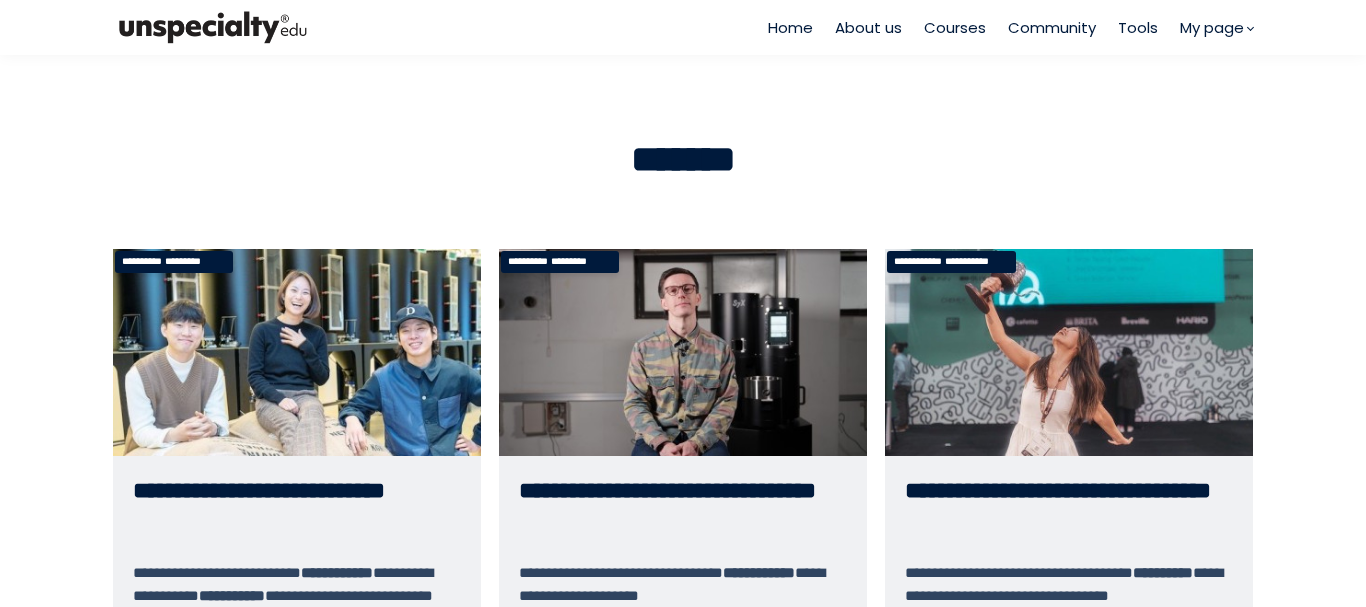 click on "**********" at bounding box center (1069, 517) 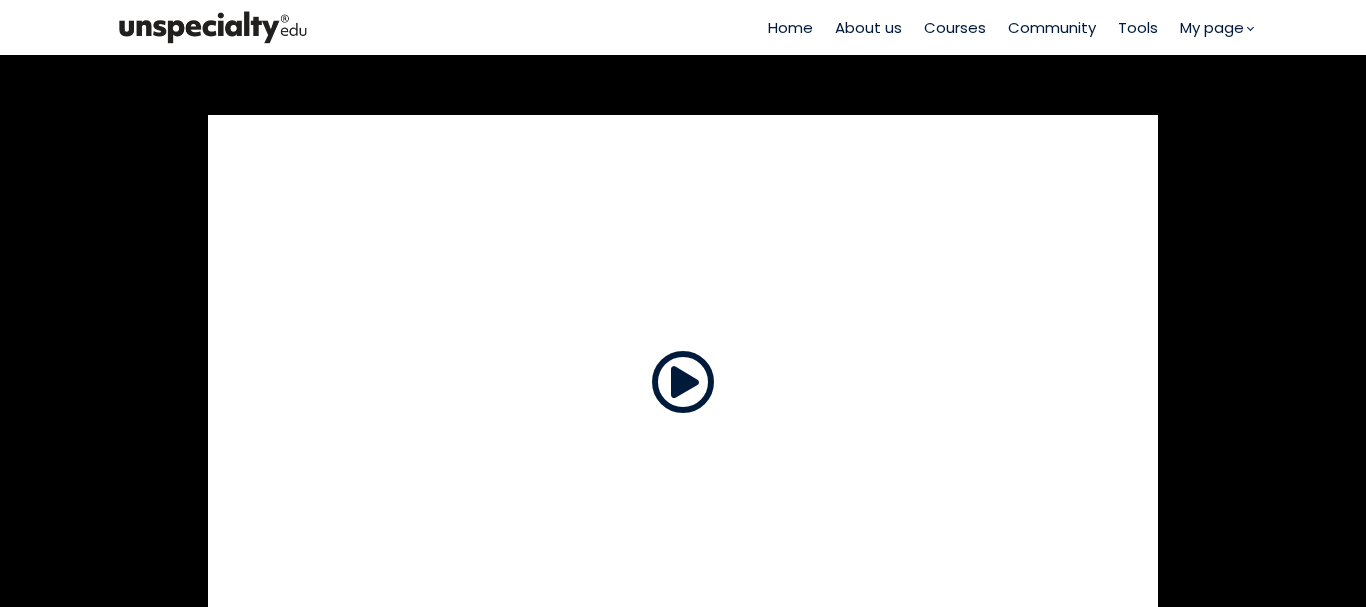 scroll, scrollTop: 0, scrollLeft: 0, axis: both 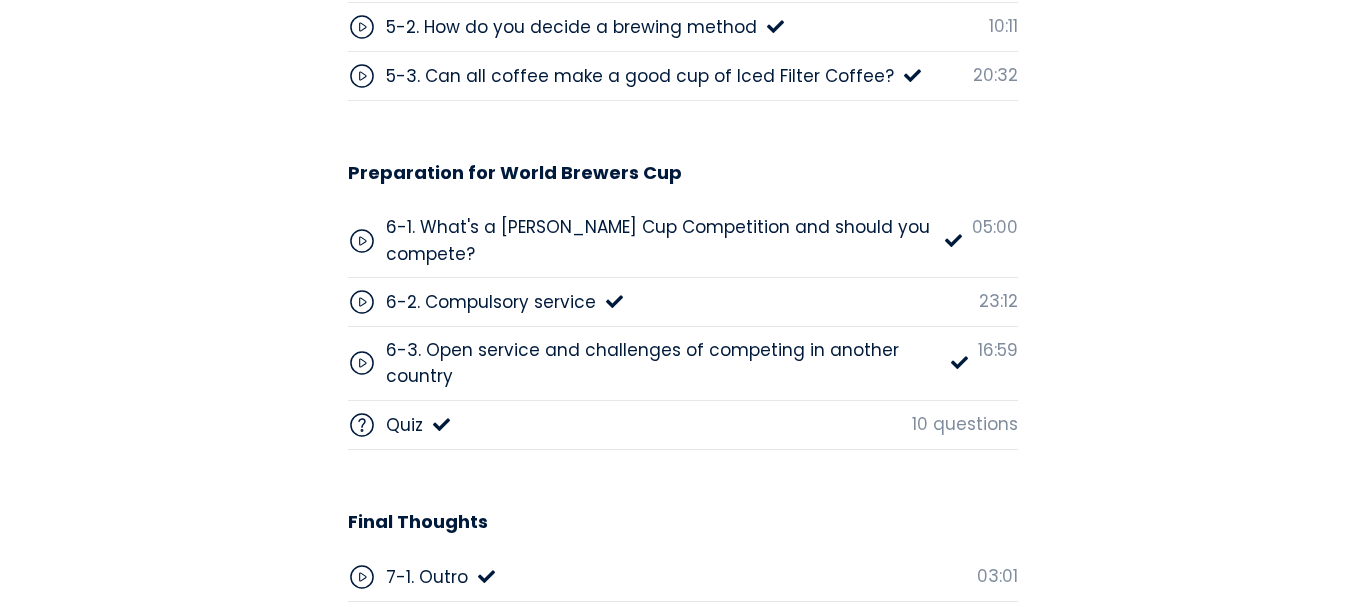 click on "6-1. What's a Brewer's Cup Competition and should you compete?" at bounding box center [660, 240] 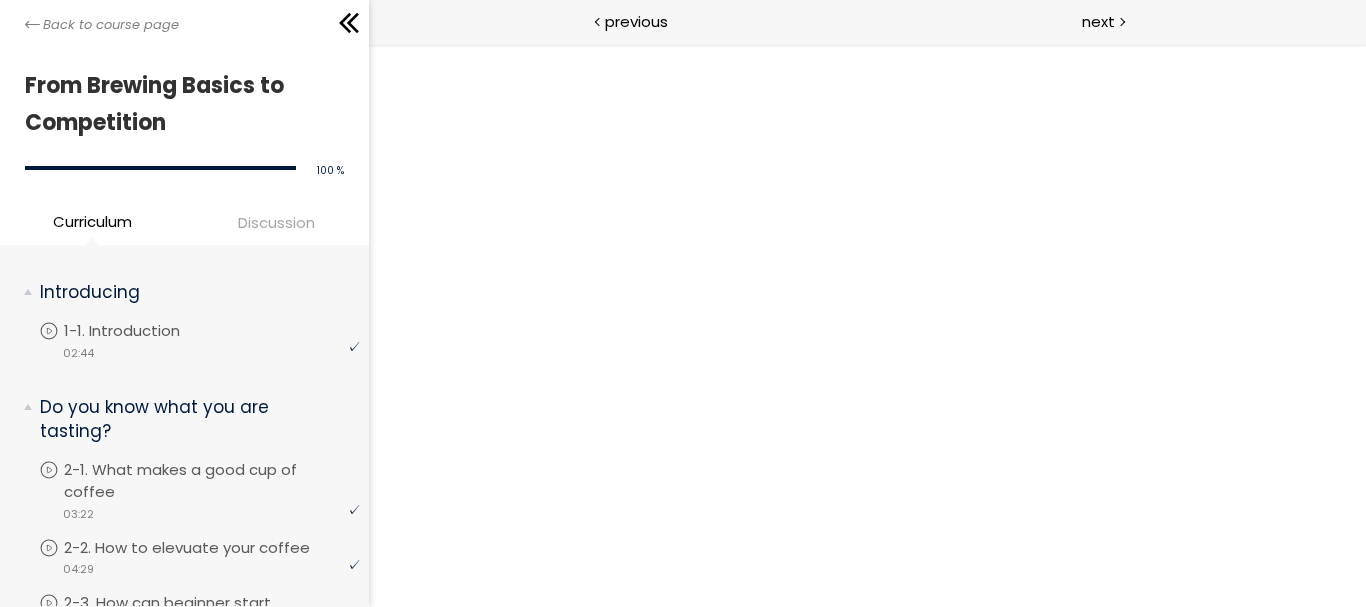 scroll, scrollTop: 0, scrollLeft: 0, axis: both 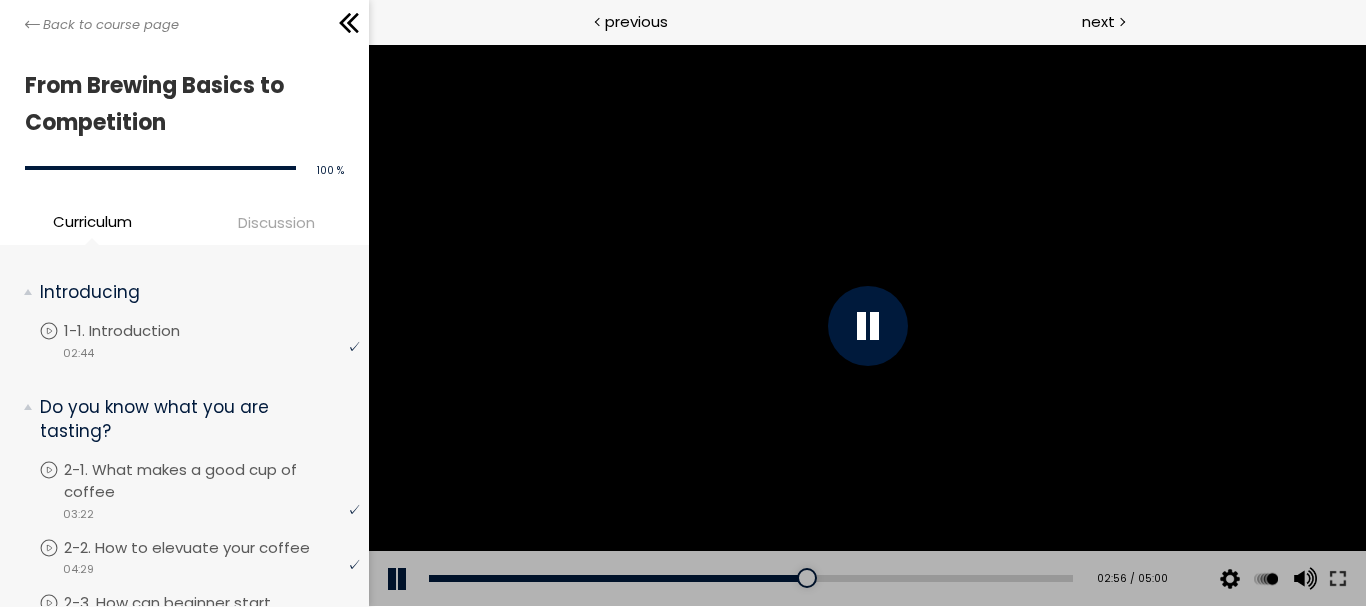 click at bounding box center (866, 325) 